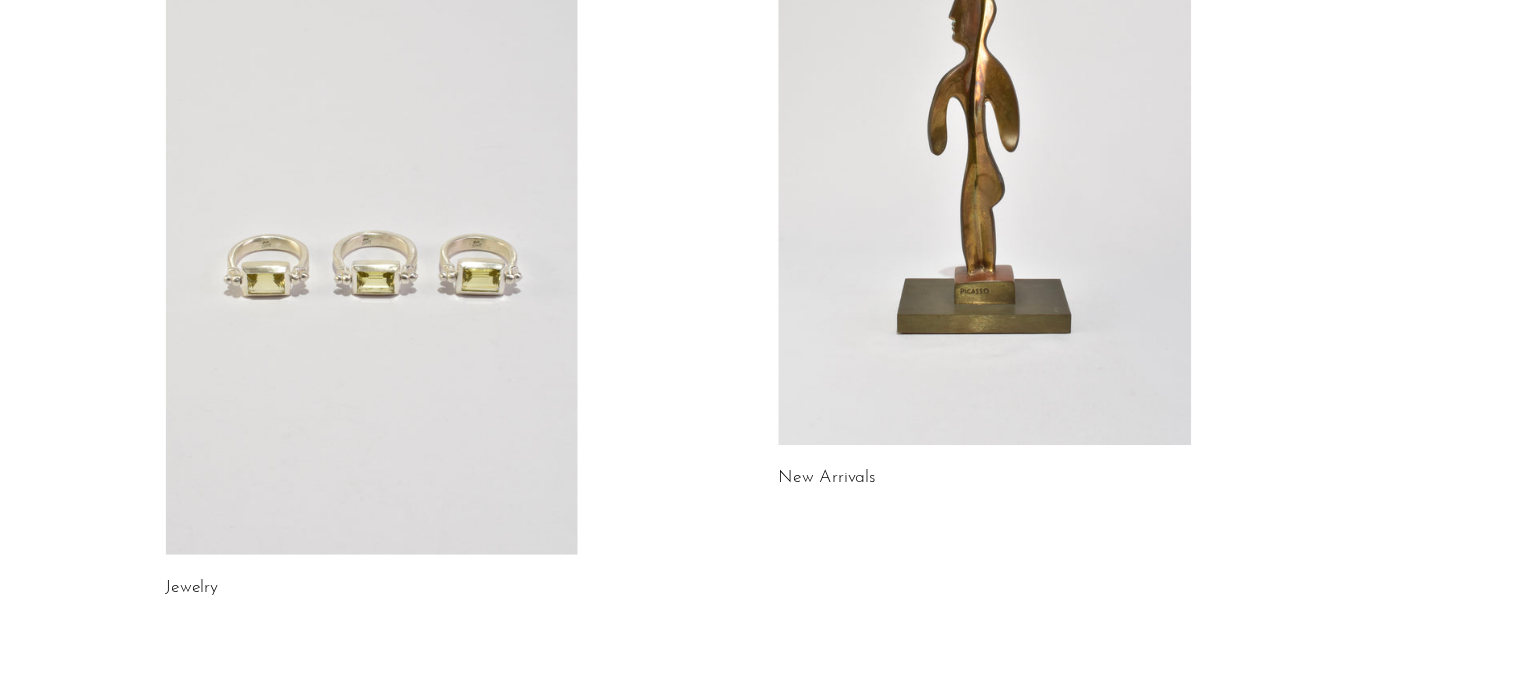 scroll, scrollTop: 0, scrollLeft: 0, axis: both 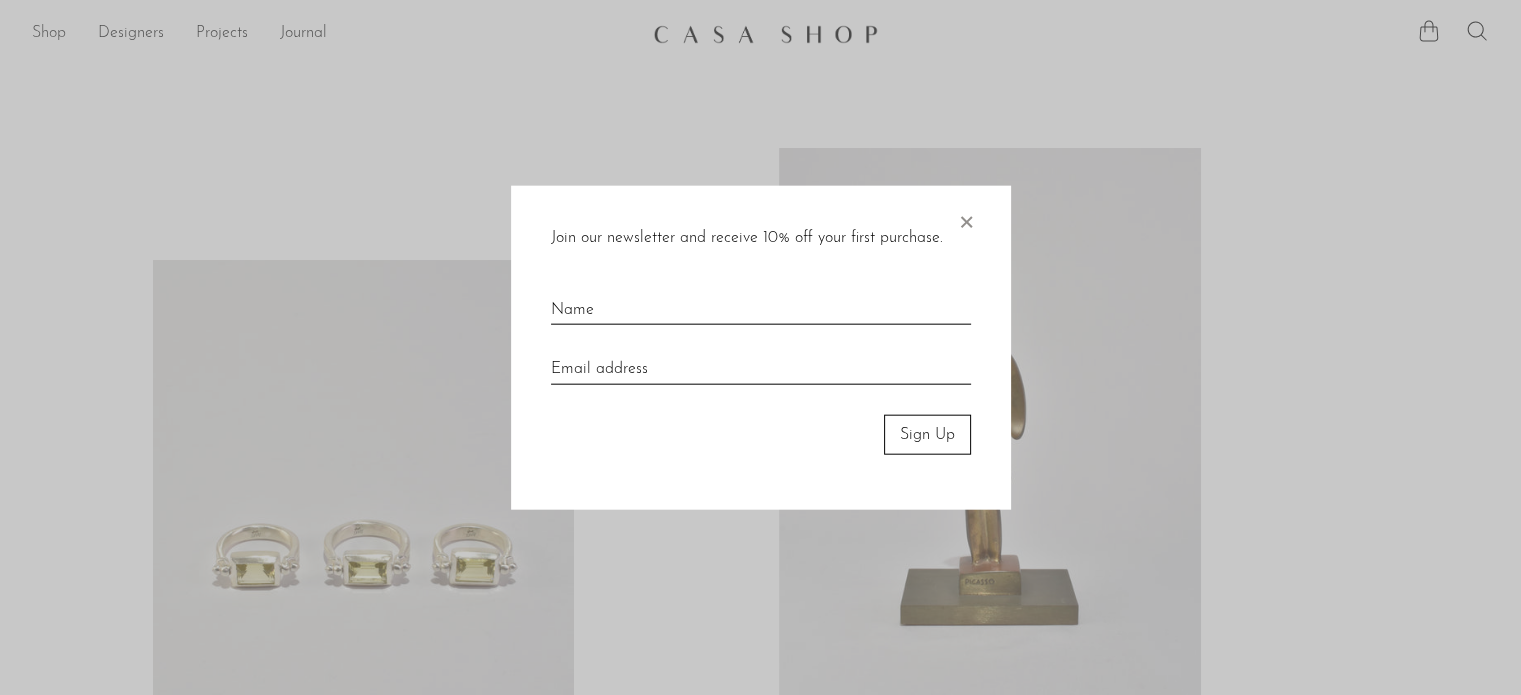 click on "Shop
Featured
New Arrivals
Bestsellers" at bounding box center [760, 972] 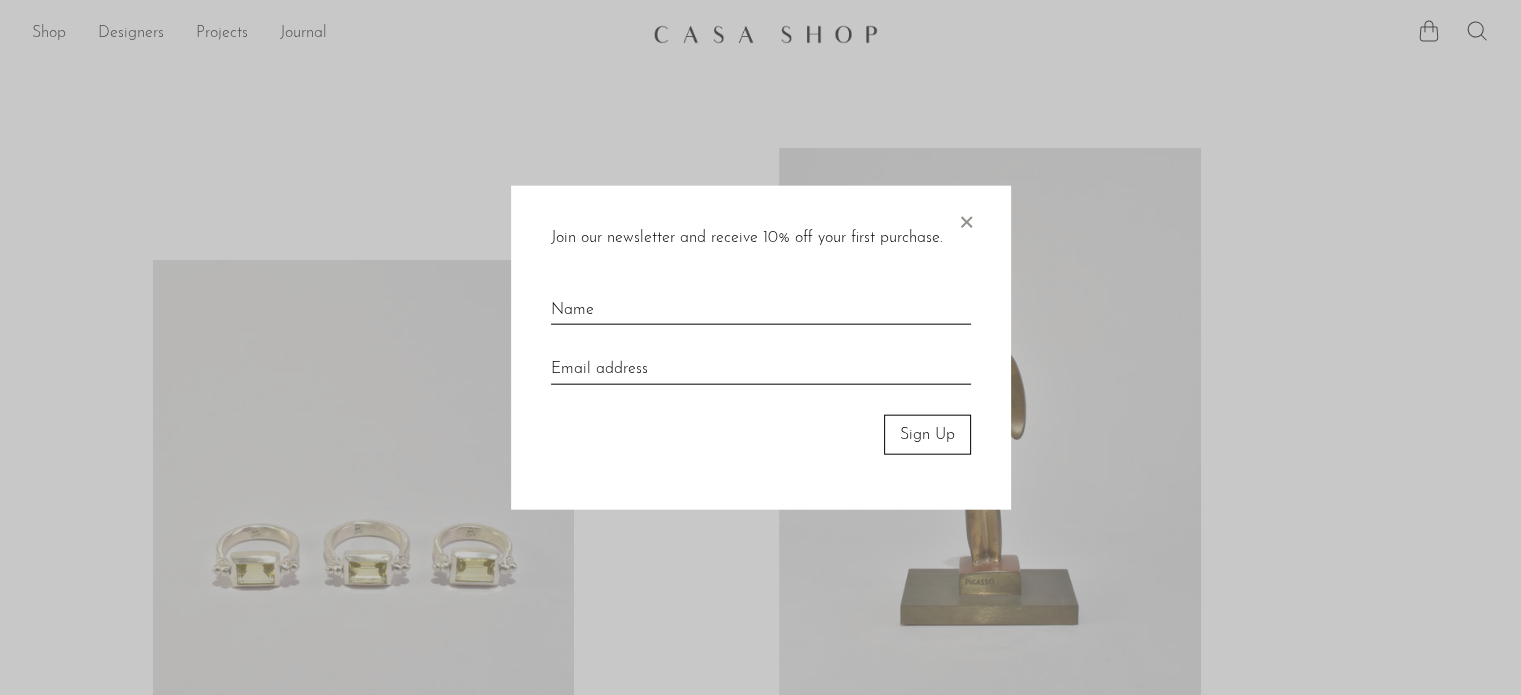 click on "Join our newsletter and receive 10% off your first purchase.
×
Sign Up" at bounding box center [761, 347] 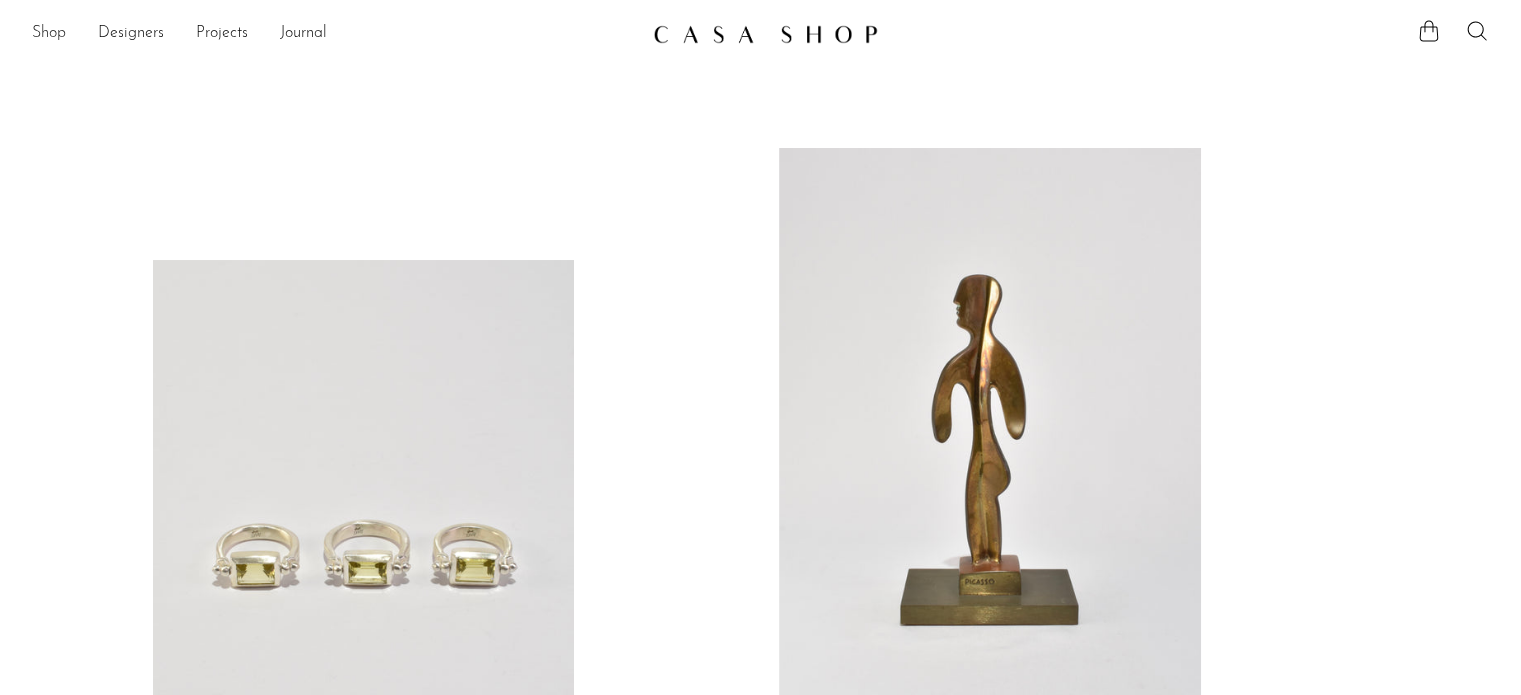 click on "Shop" at bounding box center [49, 34] 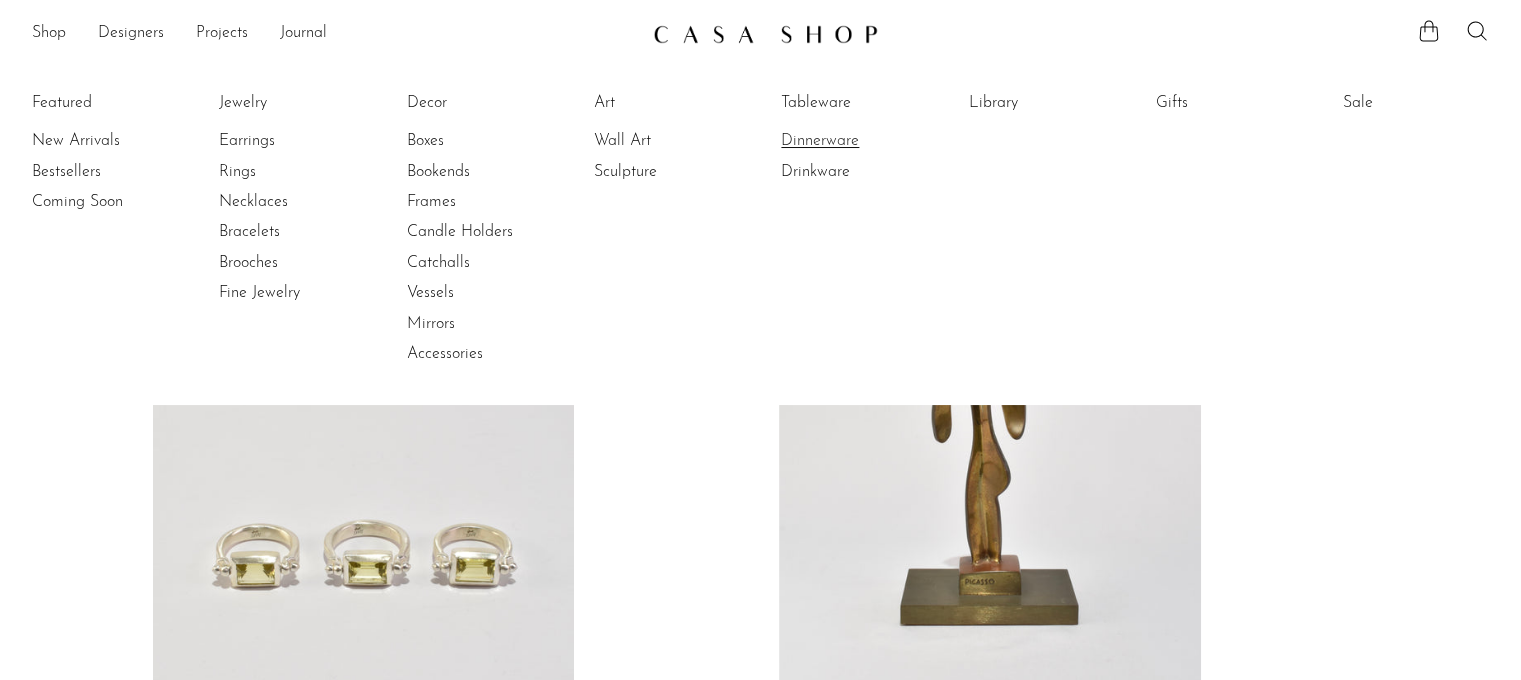 click on "Dinnerware" at bounding box center [856, 141] 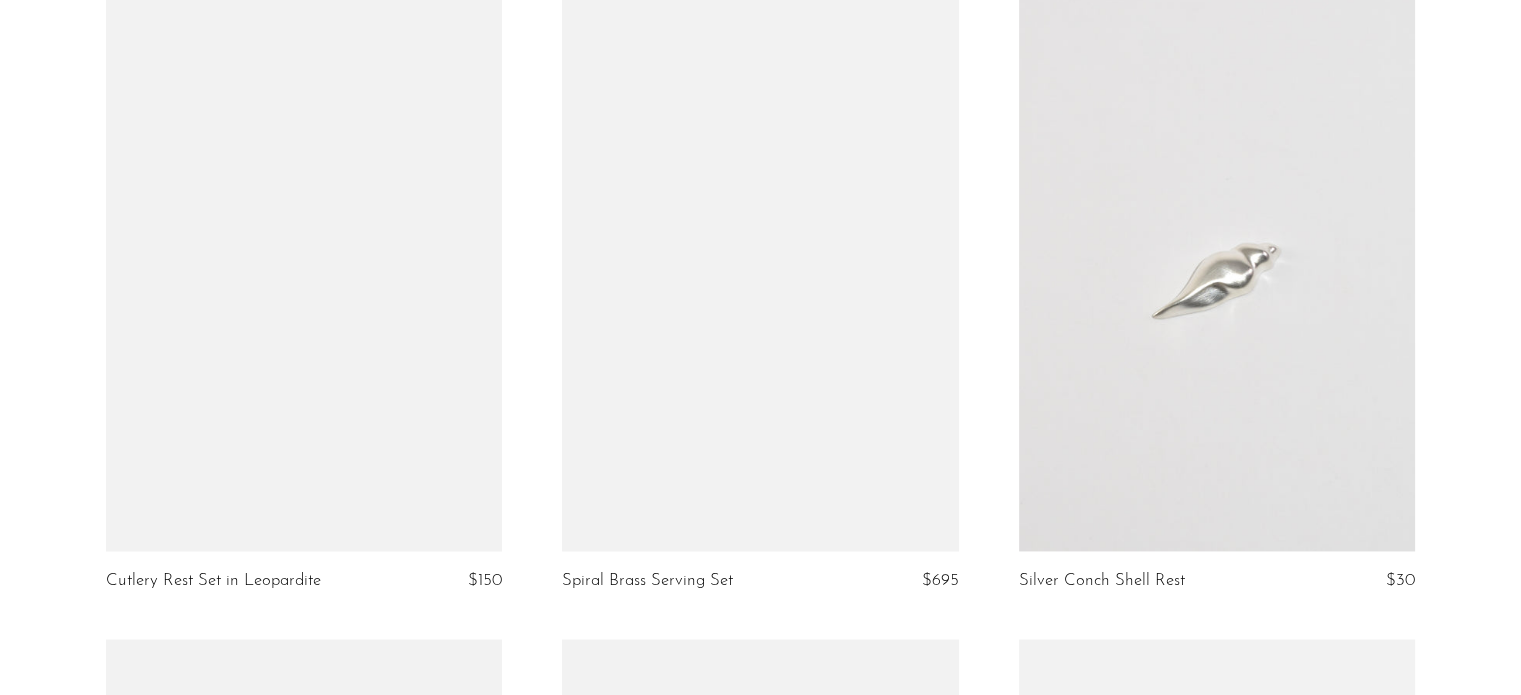 scroll, scrollTop: 3403, scrollLeft: 0, axis: vertical 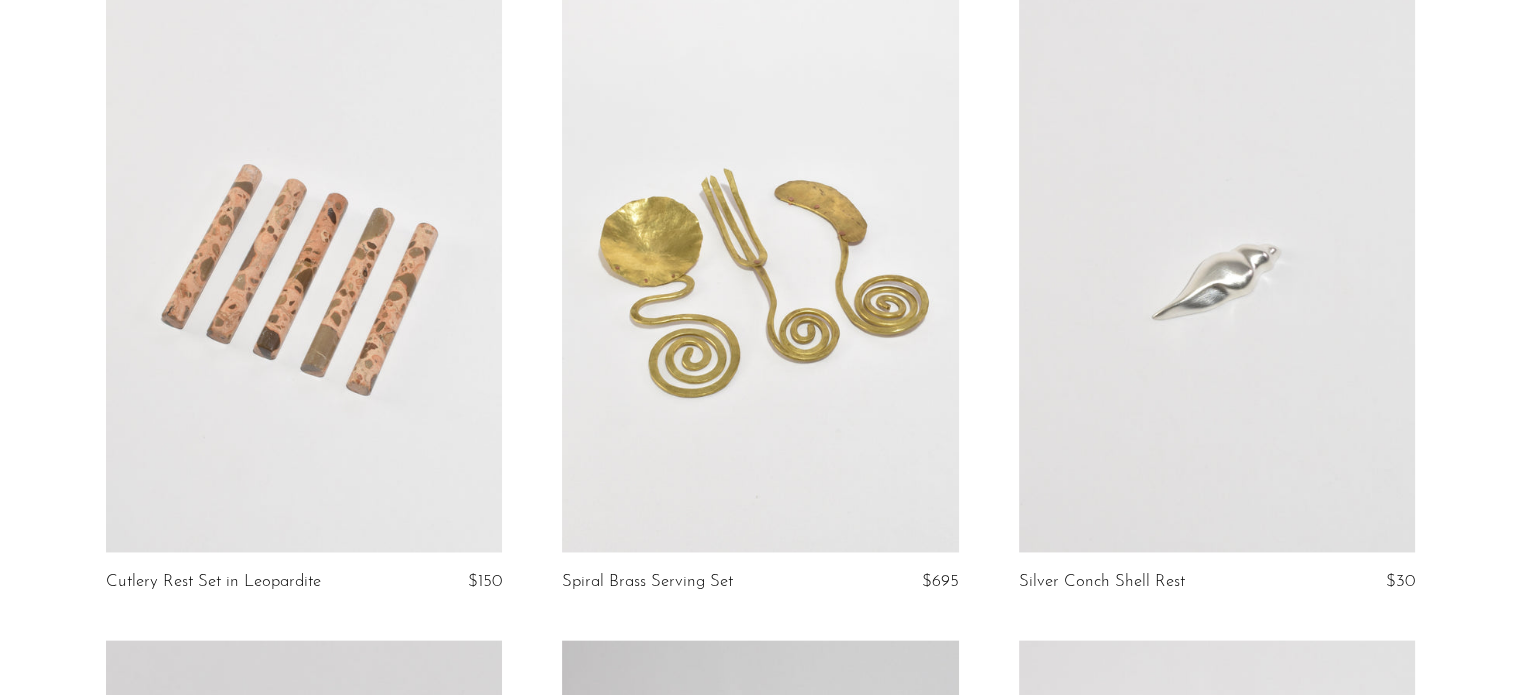click at bounding box center [760, 274] 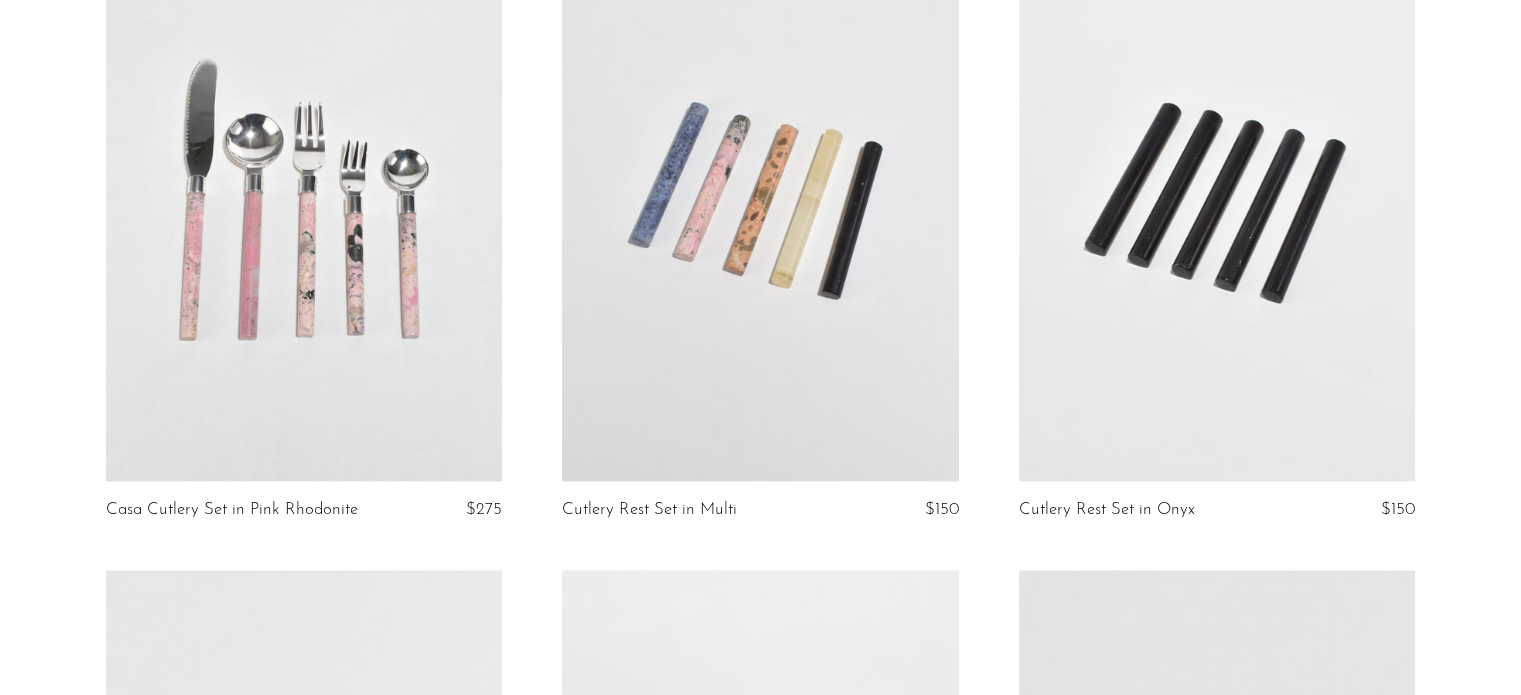 scroll, scrollTop: 2814, scrollLeft: 0, axis: vertical 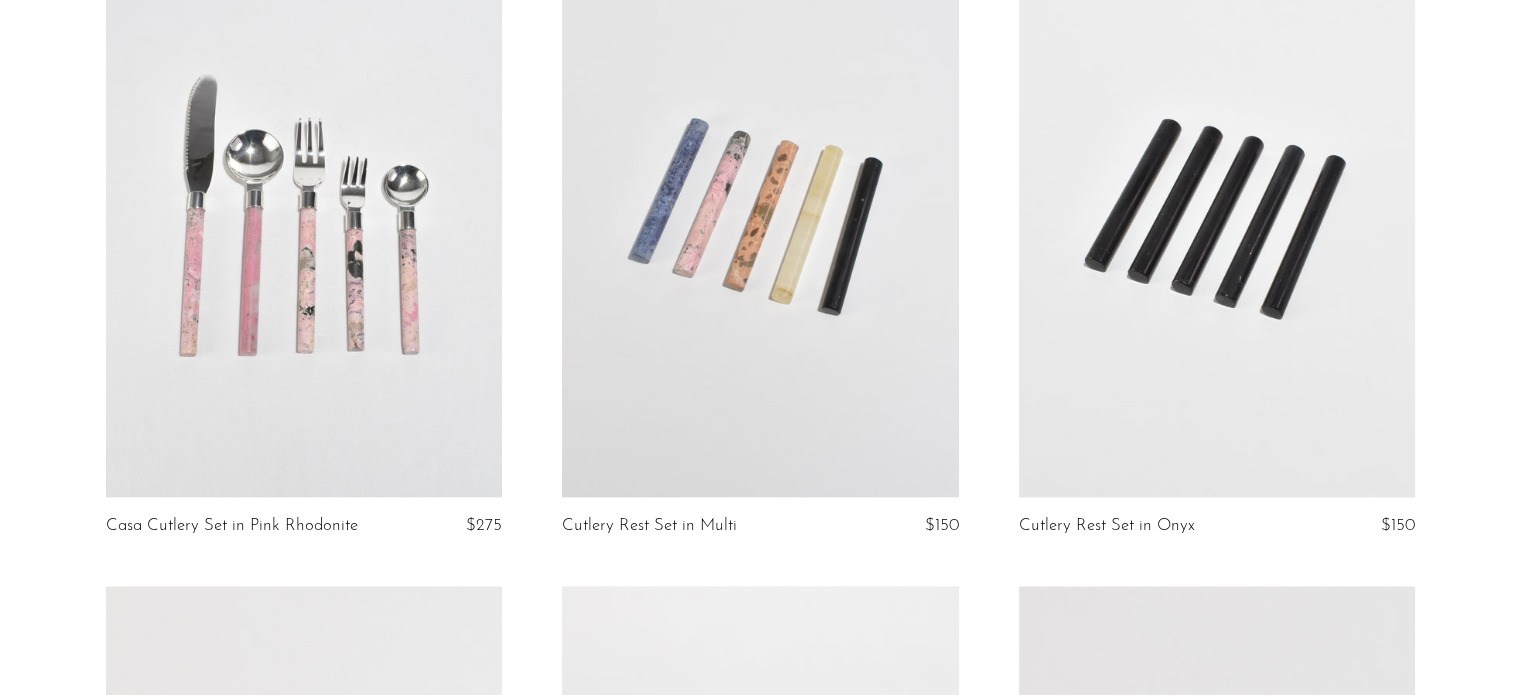 click at bounding box center [1217, 220] 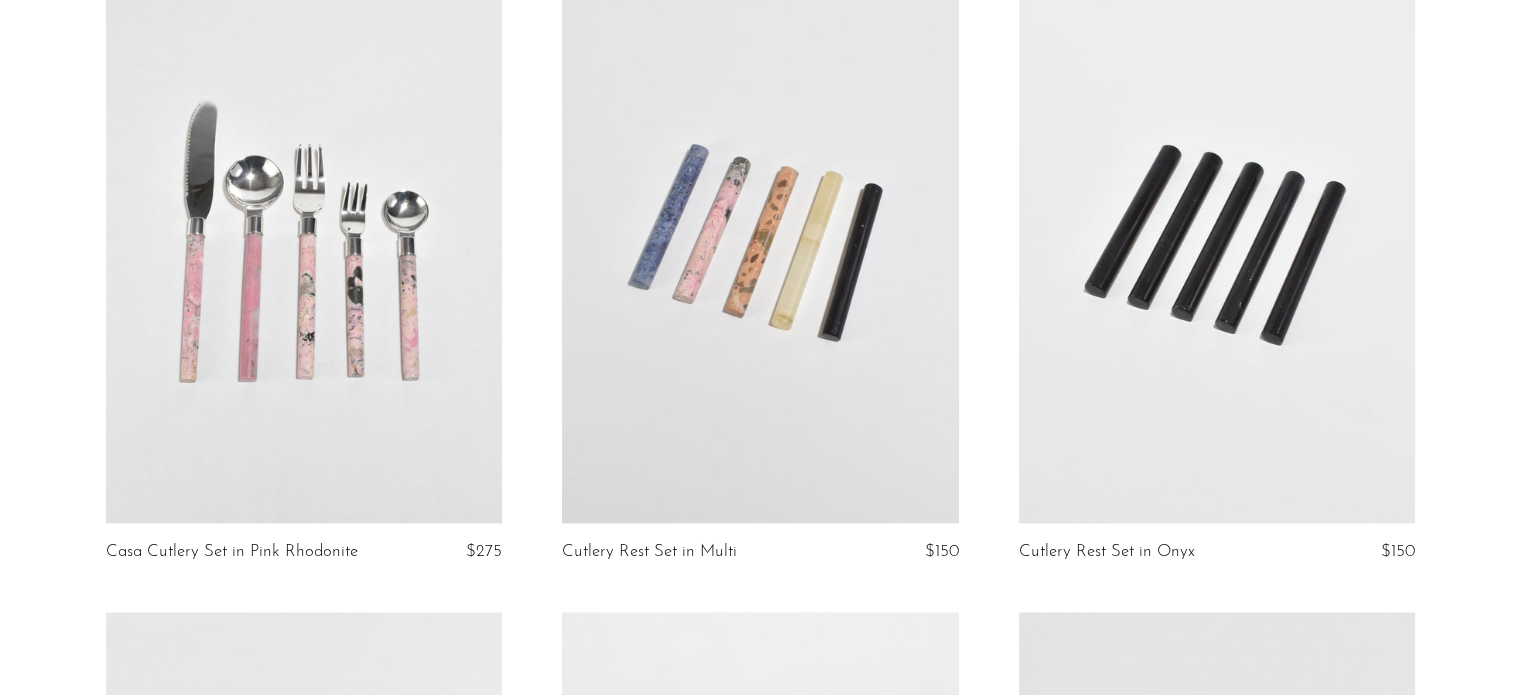 click on "Danish Figural Dish and Spoon Set
$375
Braided Handles Serving Set
$220
Abstract Forms Serving Set
$250
Turquoise Salt Spoon" at bounding box center [760, 945] 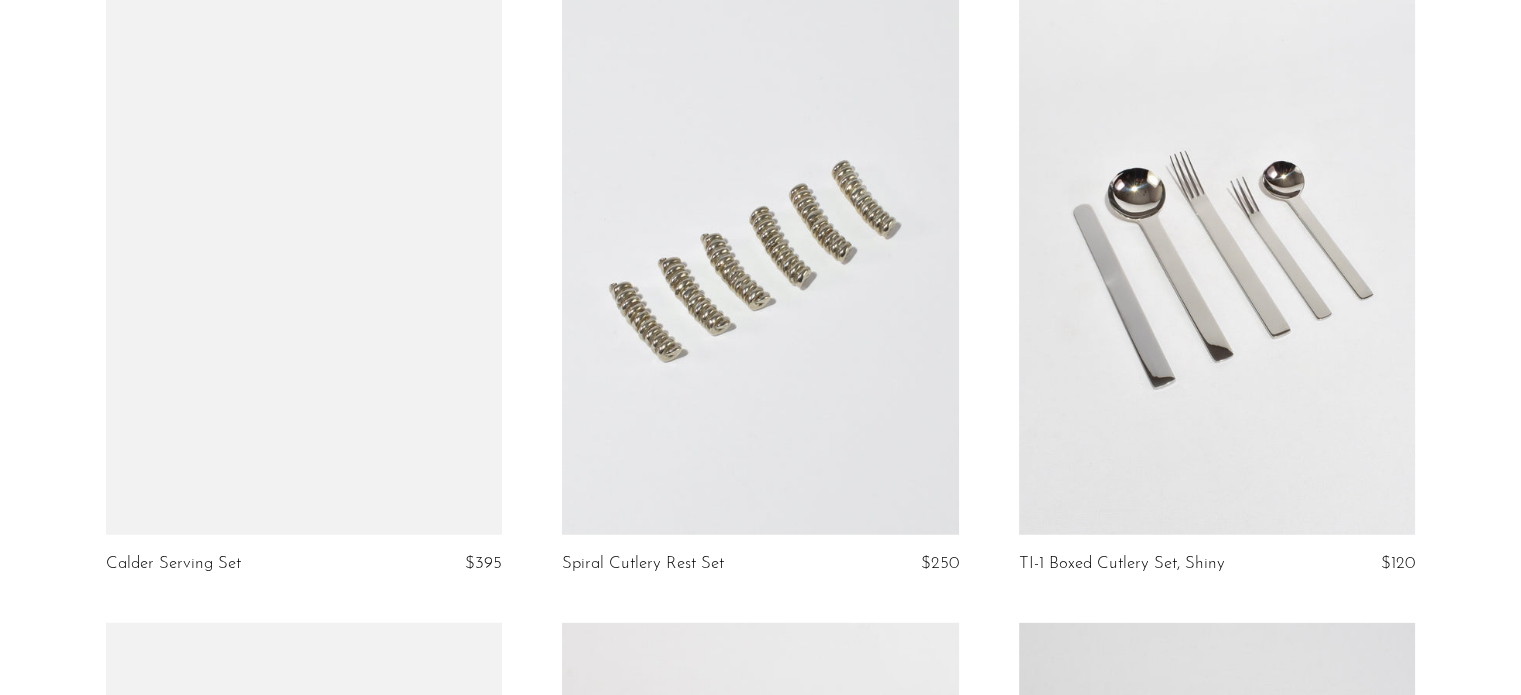 scroll, scrollTop: 5372, scrollLeft: 0, axis: vertical 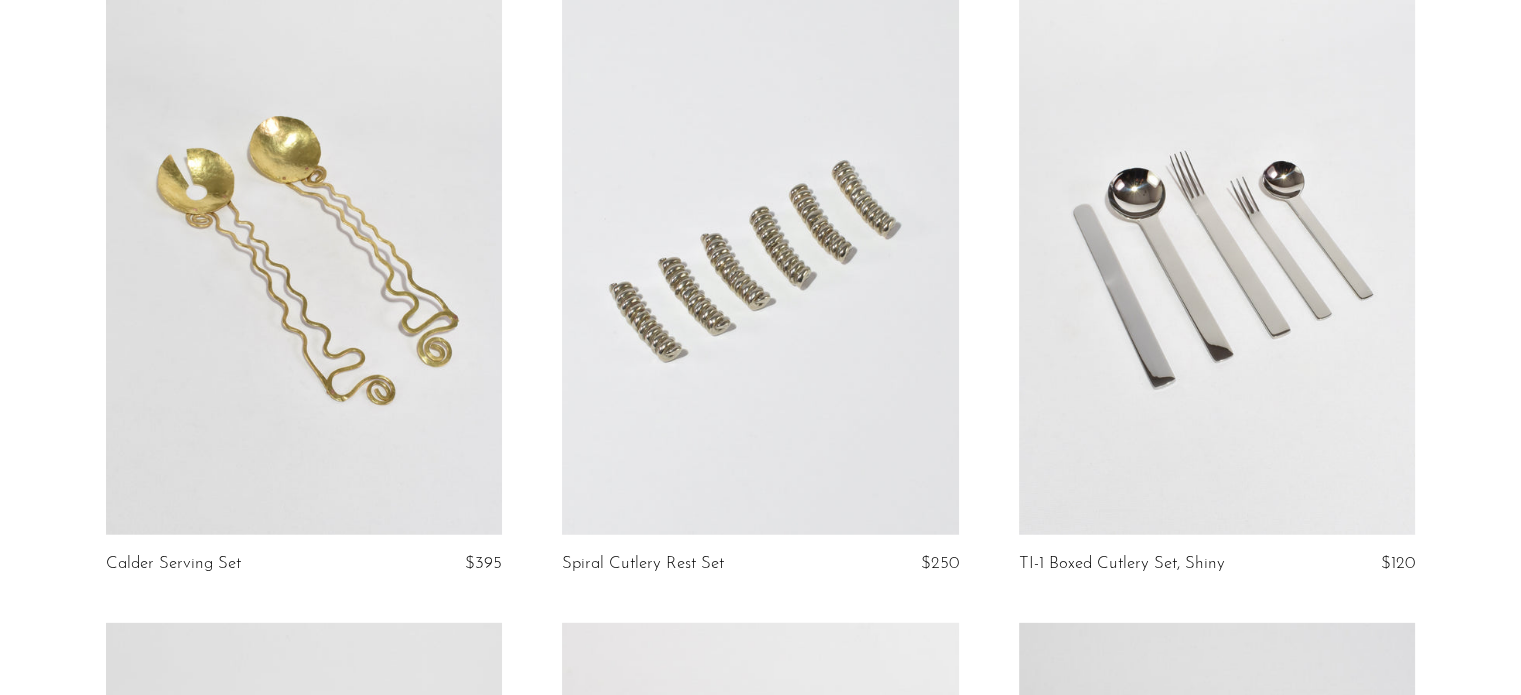 click at bounding box center (1217, 257) 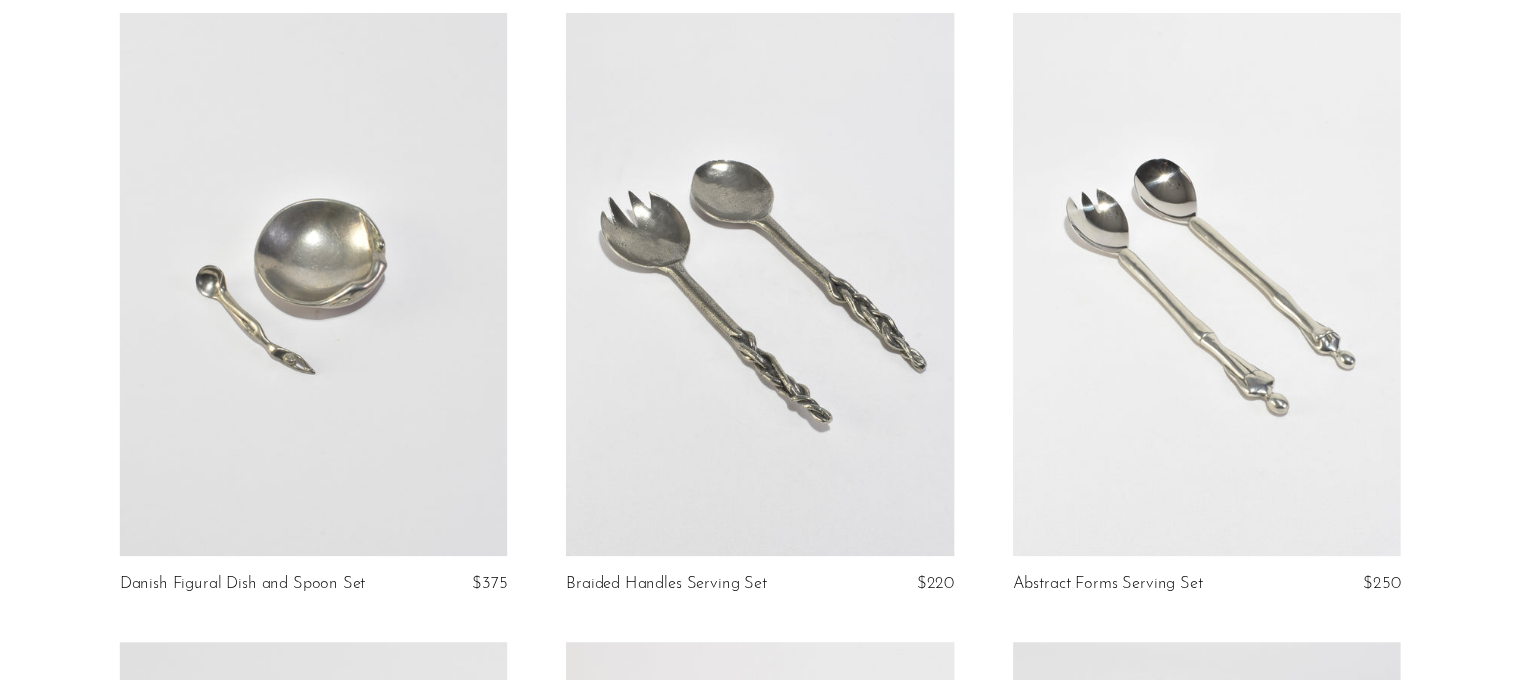 scroll, scrollTop: 0, scrollLeft: 0, axis: both 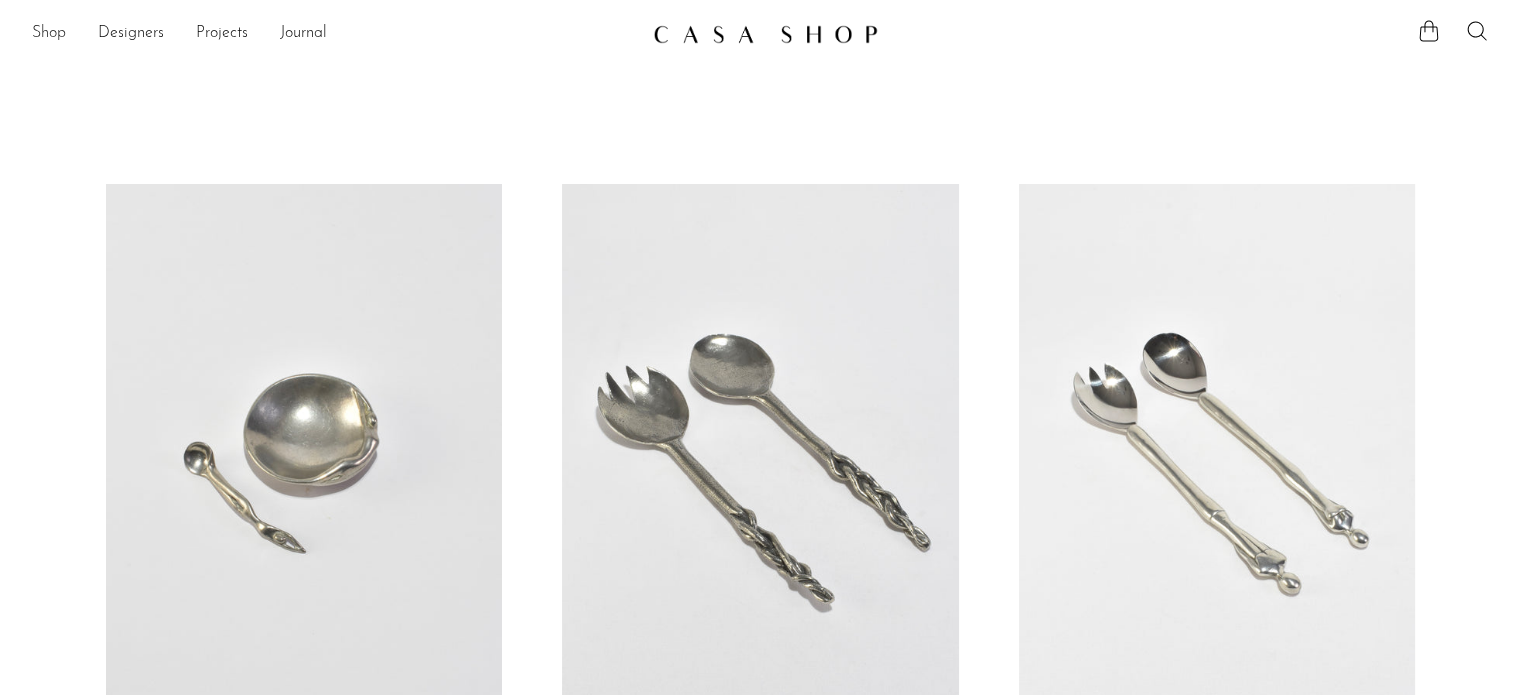 click on "Shop" at bounding box center (49, 34) 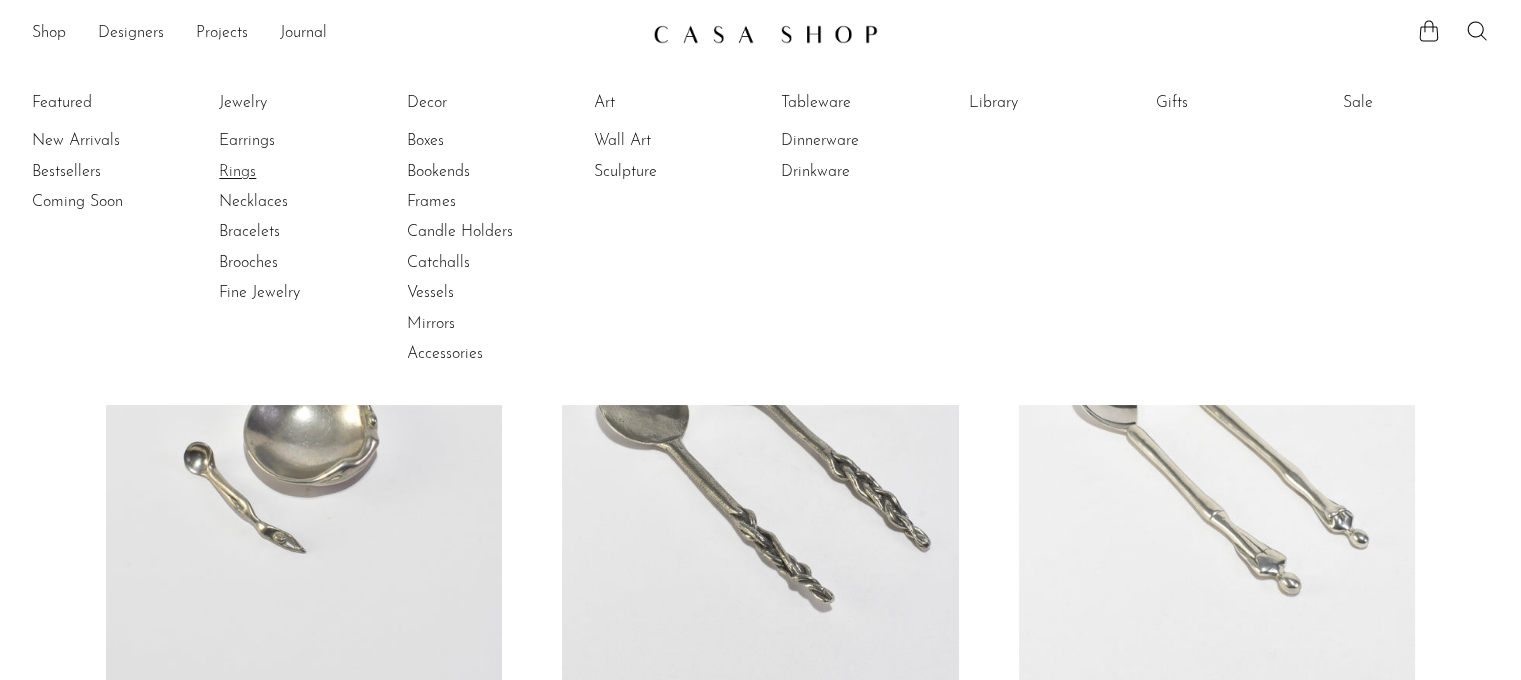 click on "Rings" at bounding box center (294, 172) 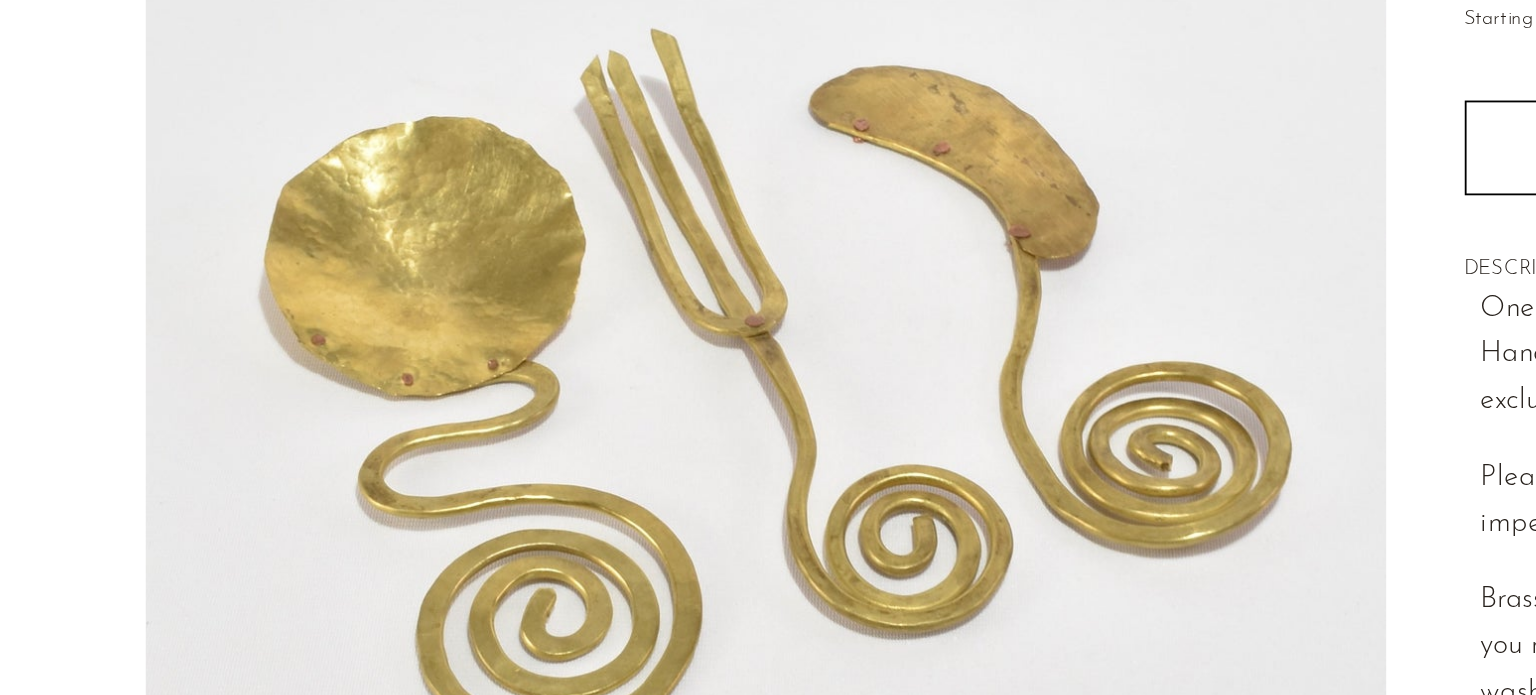 scroll, scrollTop: 24, scrollLeft: 0, axis: vertical 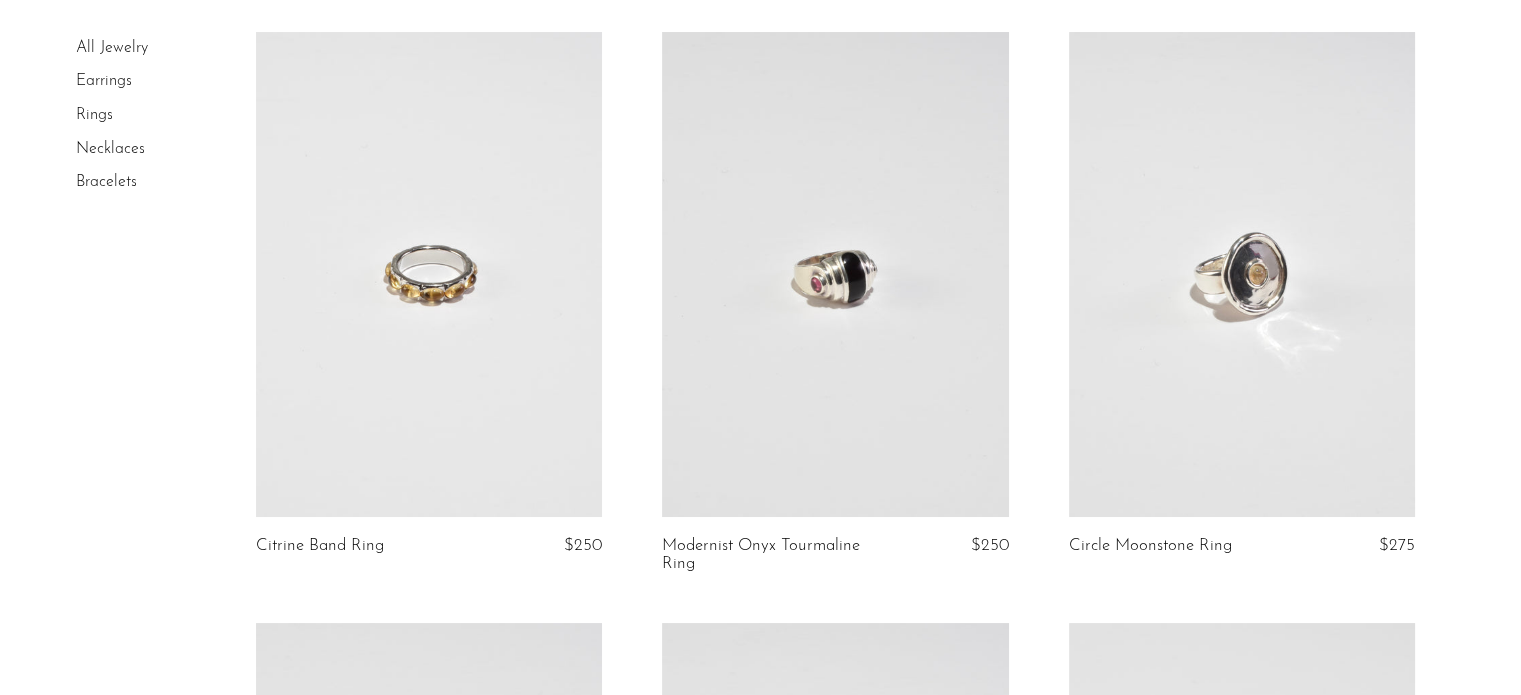 click on "All Jewelry
Earrings
Rings
Necklaces
Bracelets" at bounding box center (760, 3490) 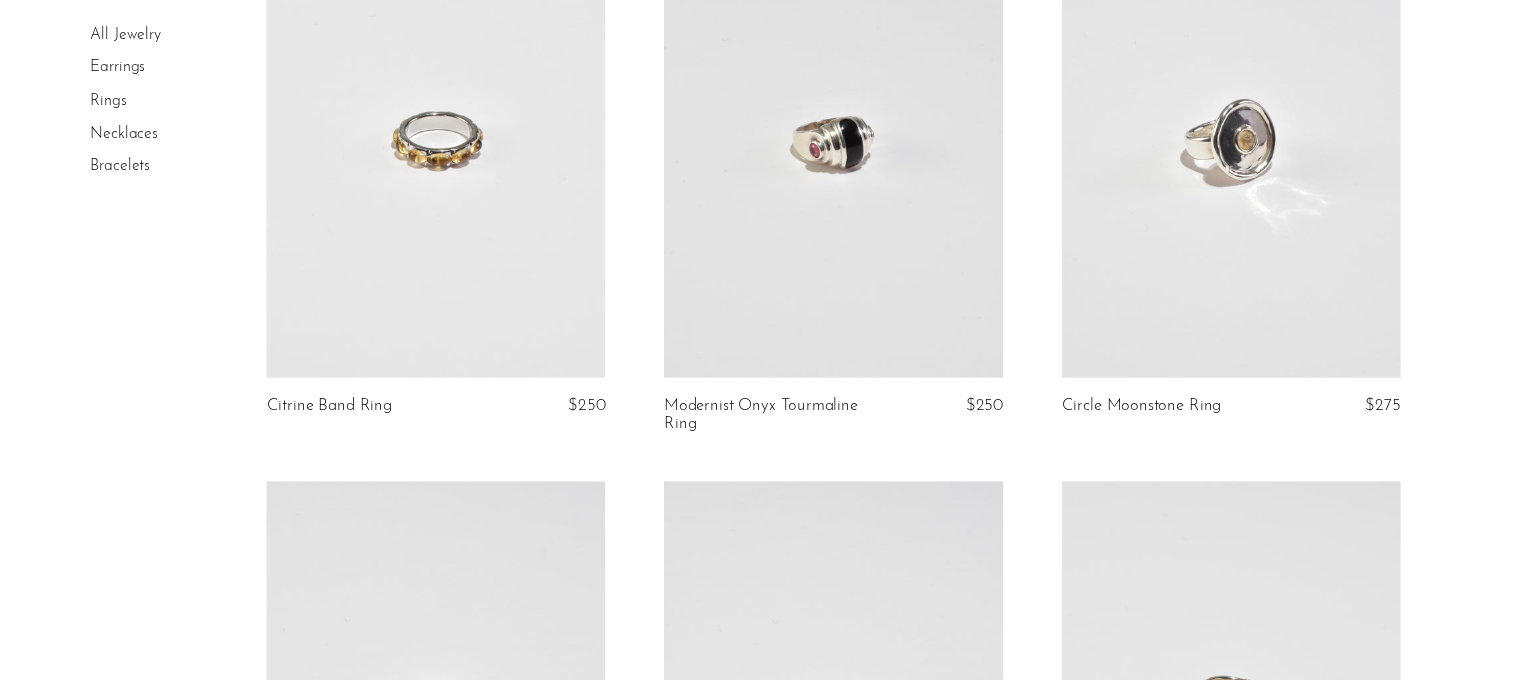 scroll, scrollTop: 0, scrollLeft: 0, axis: both 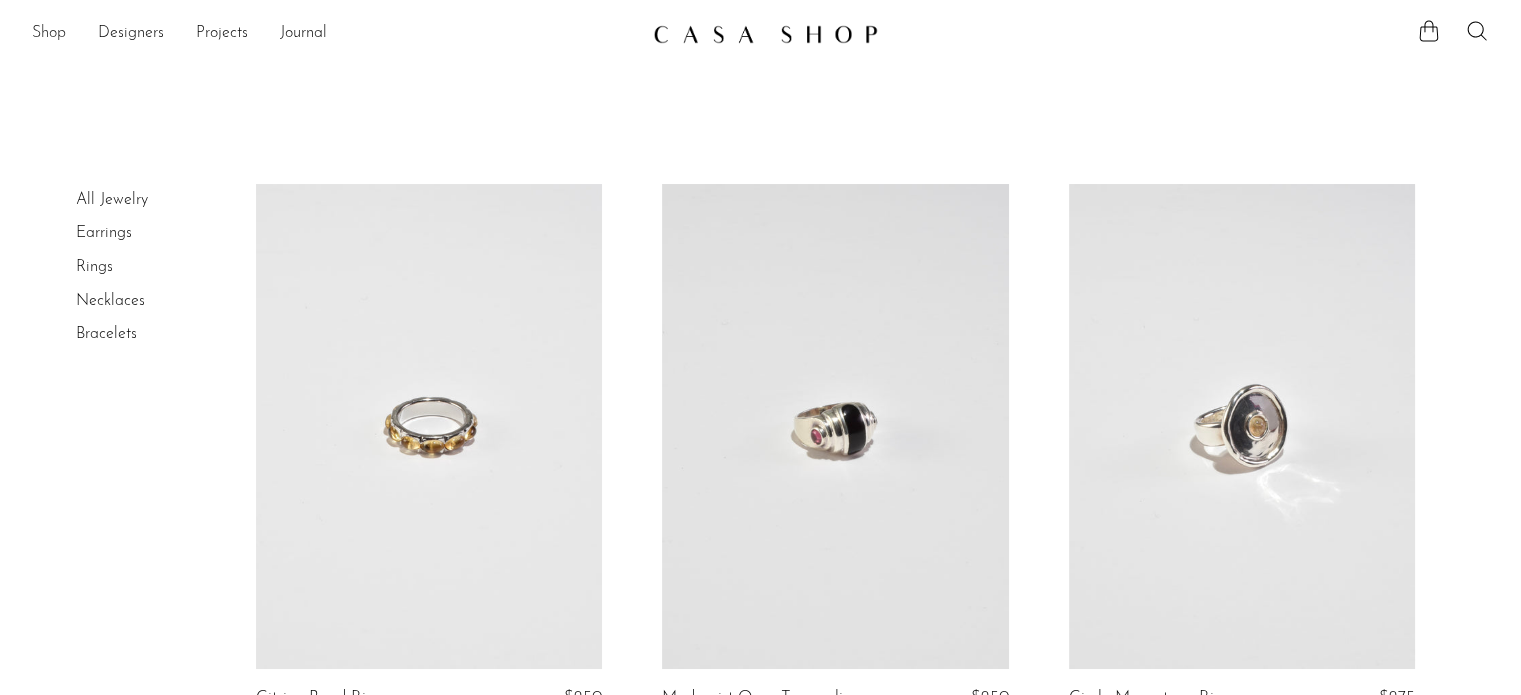 click on "Shop" at bounding box center [49, 34] 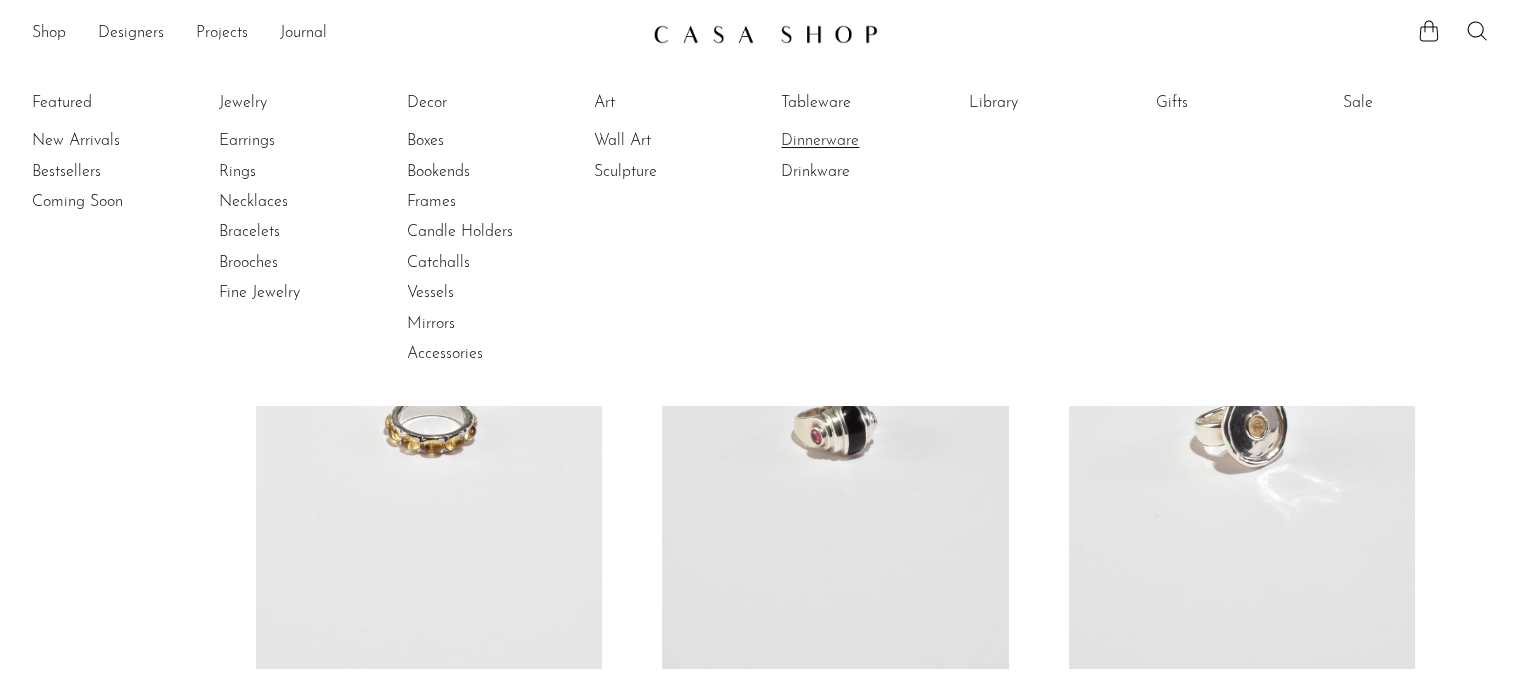 click on "Dinnerware" at bounding box center [856, 141] 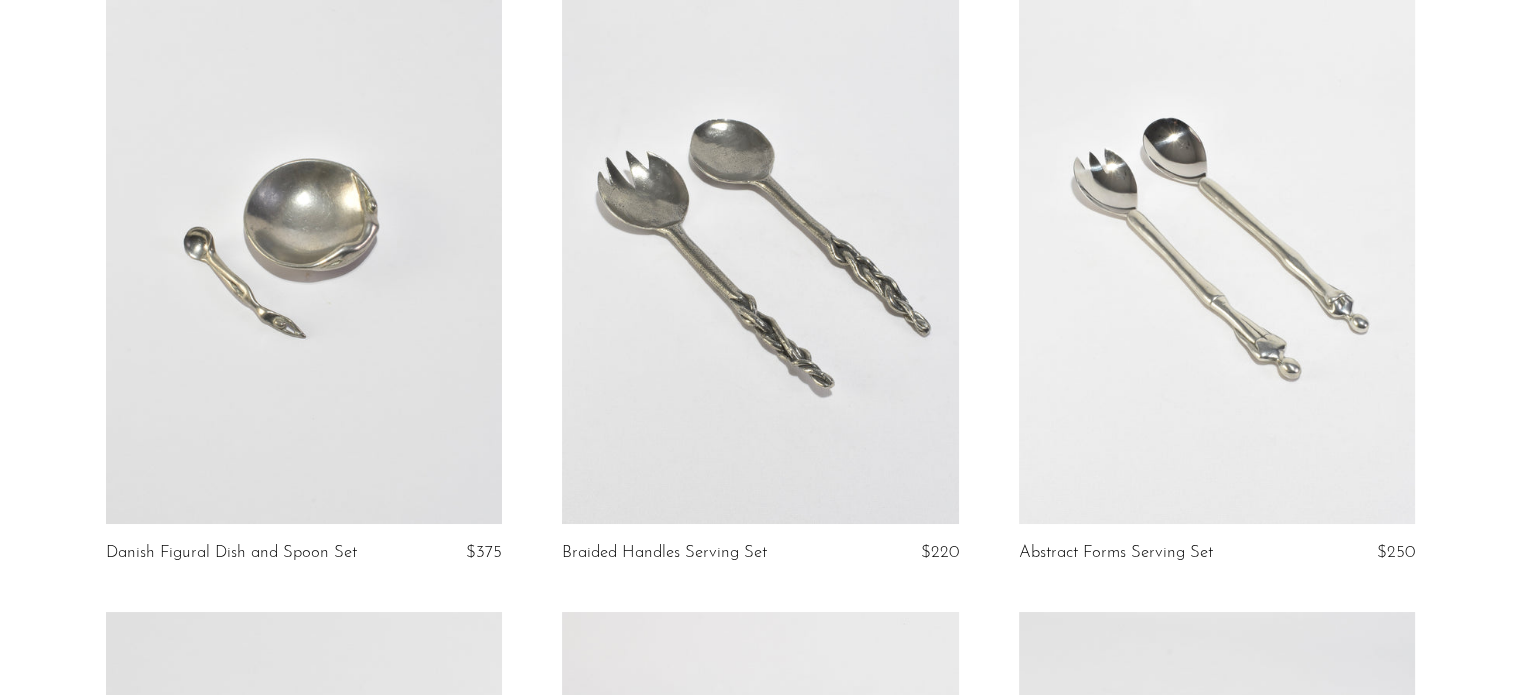 scroll, scrollTop: 819, scrollLeft: 0, axis: vertical 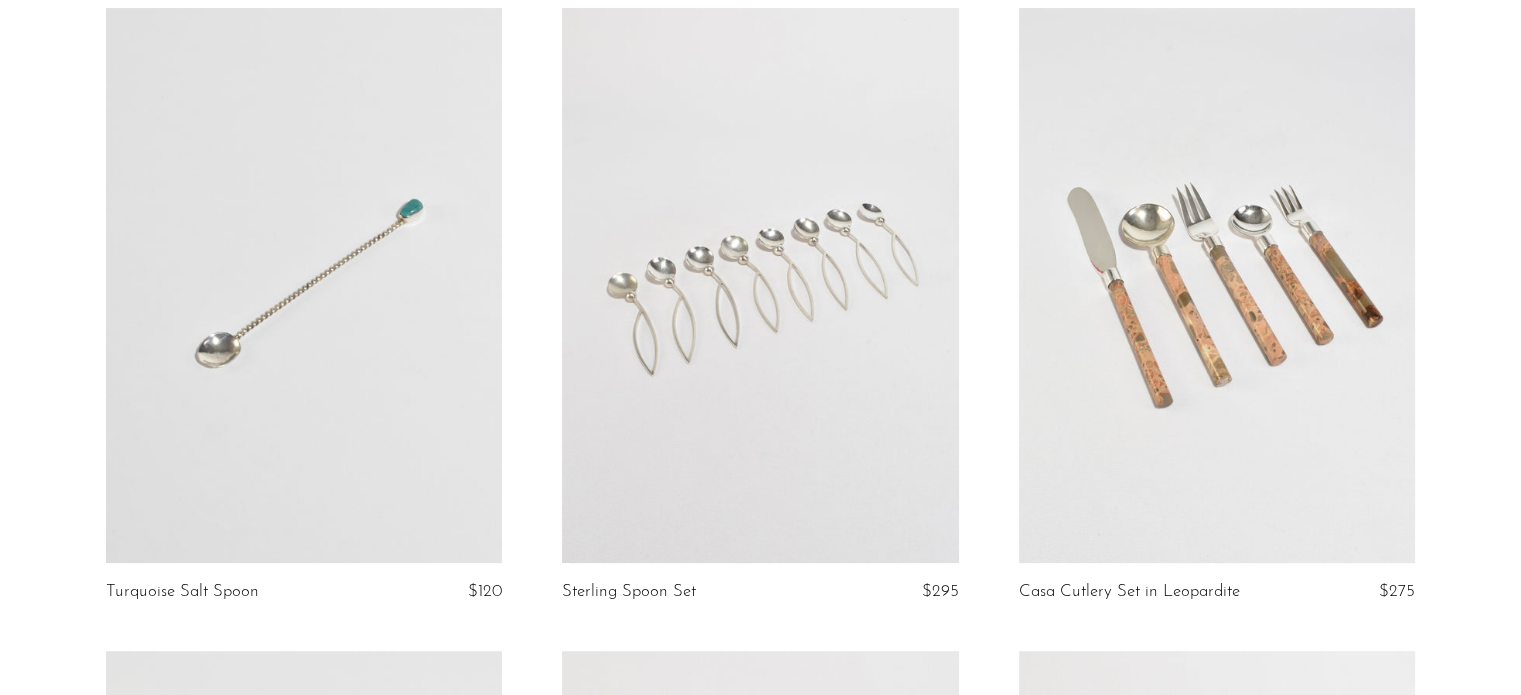 click at bounding box center [760, 285] 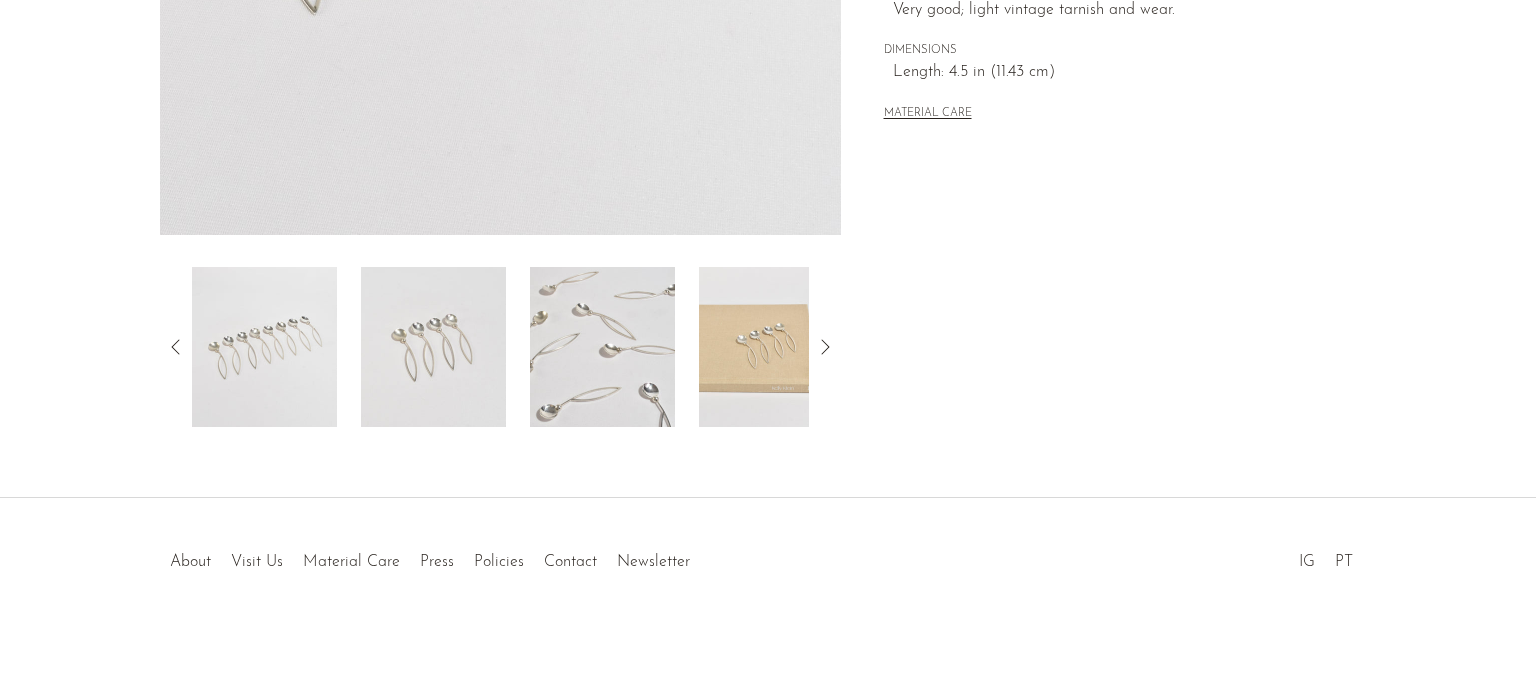 scroll, scrollTop: 0, scrollLeft: 0, axis: both 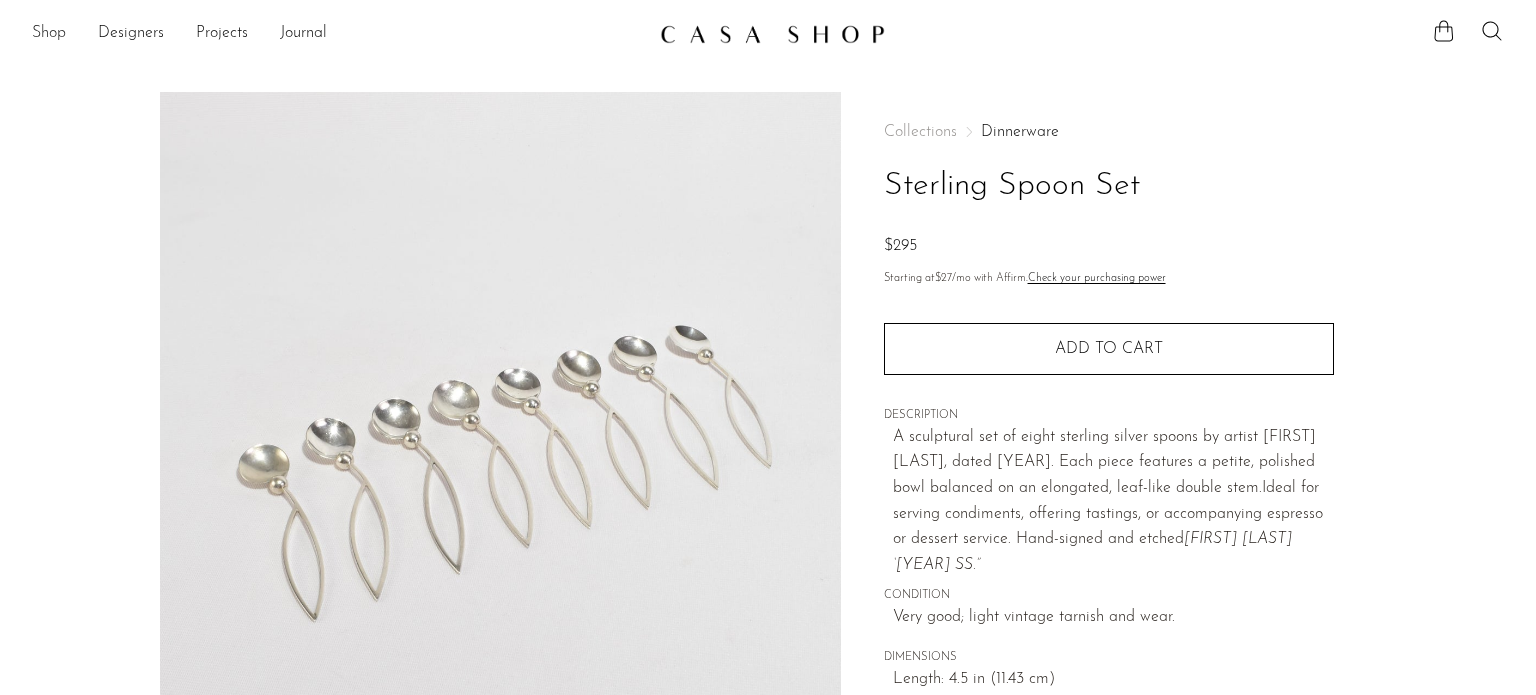 click on "Shop" at bounding box center [49, 34] 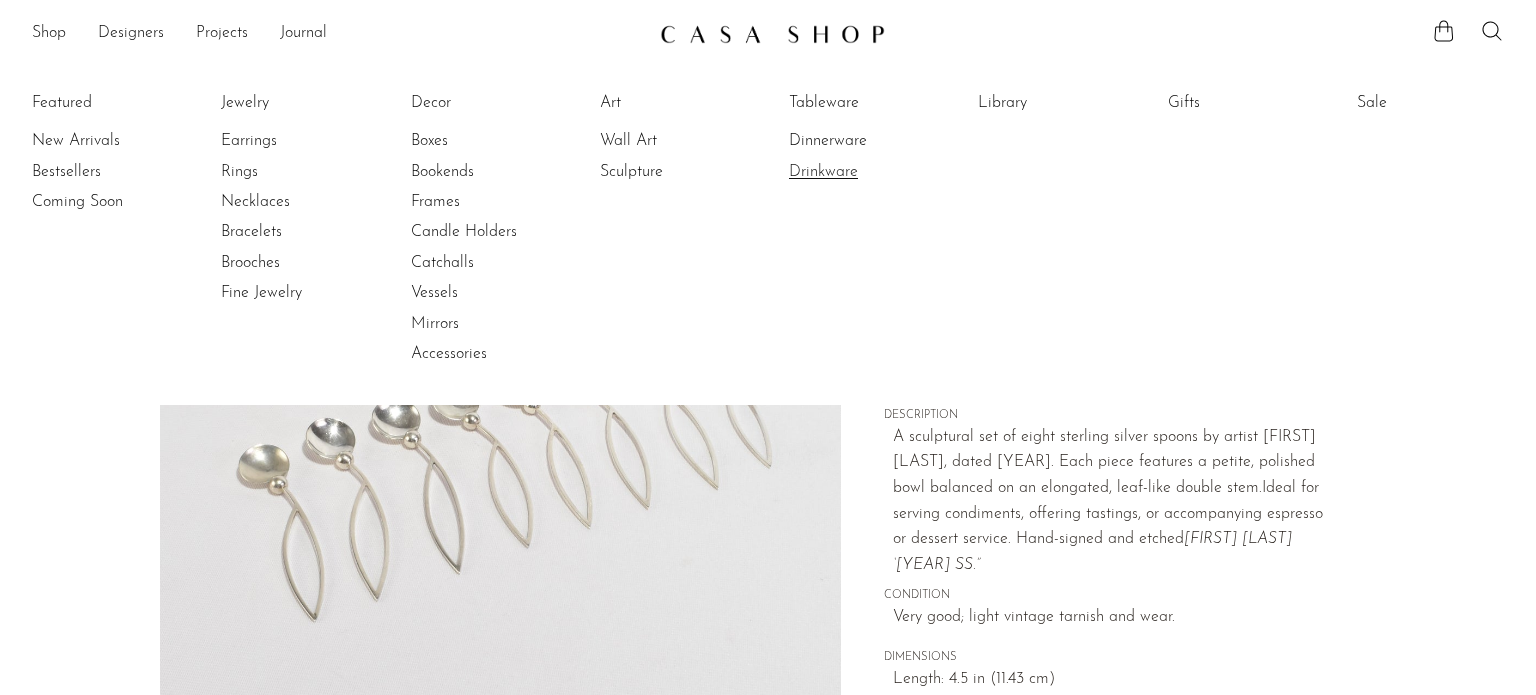 click on "Drinkware" at bounding box center (864, 172) 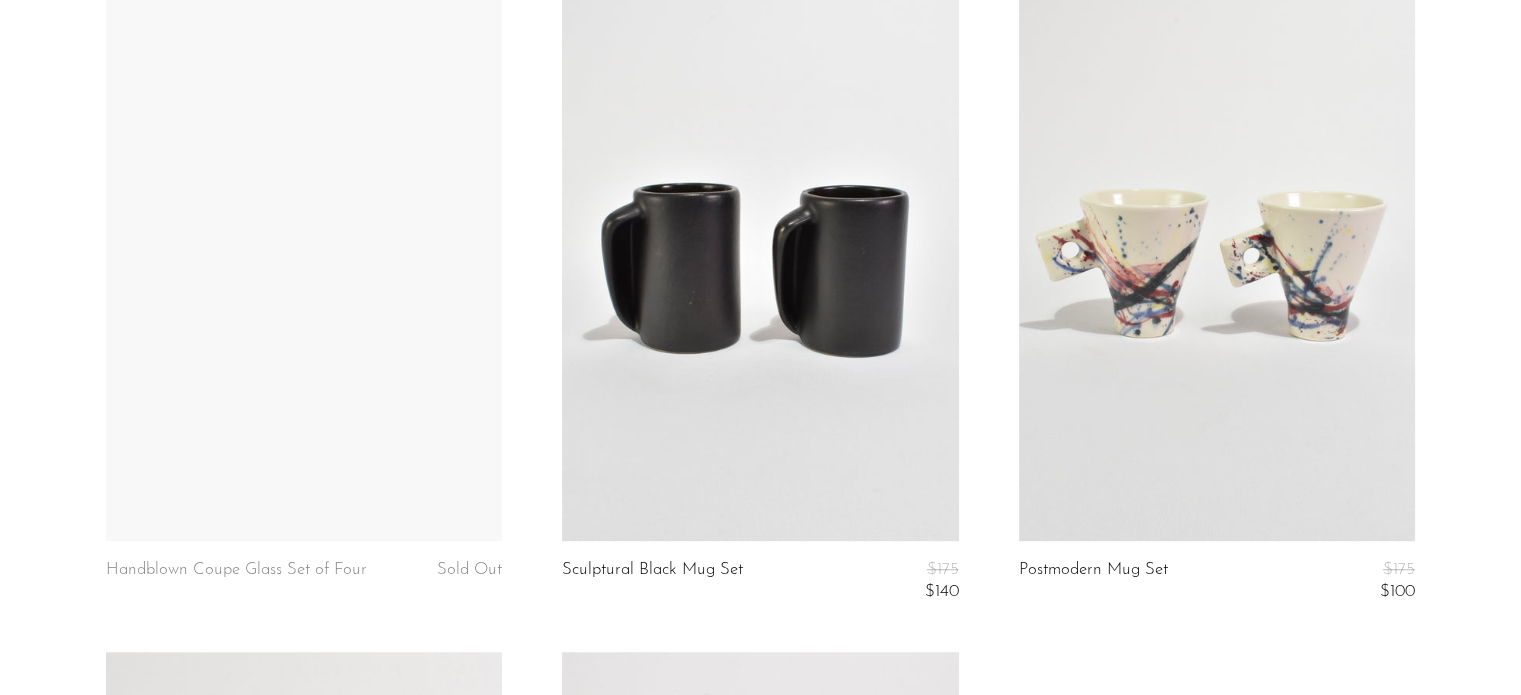 scroll, scrollTop: 1483, scrollLeft: 0, axis: vertical 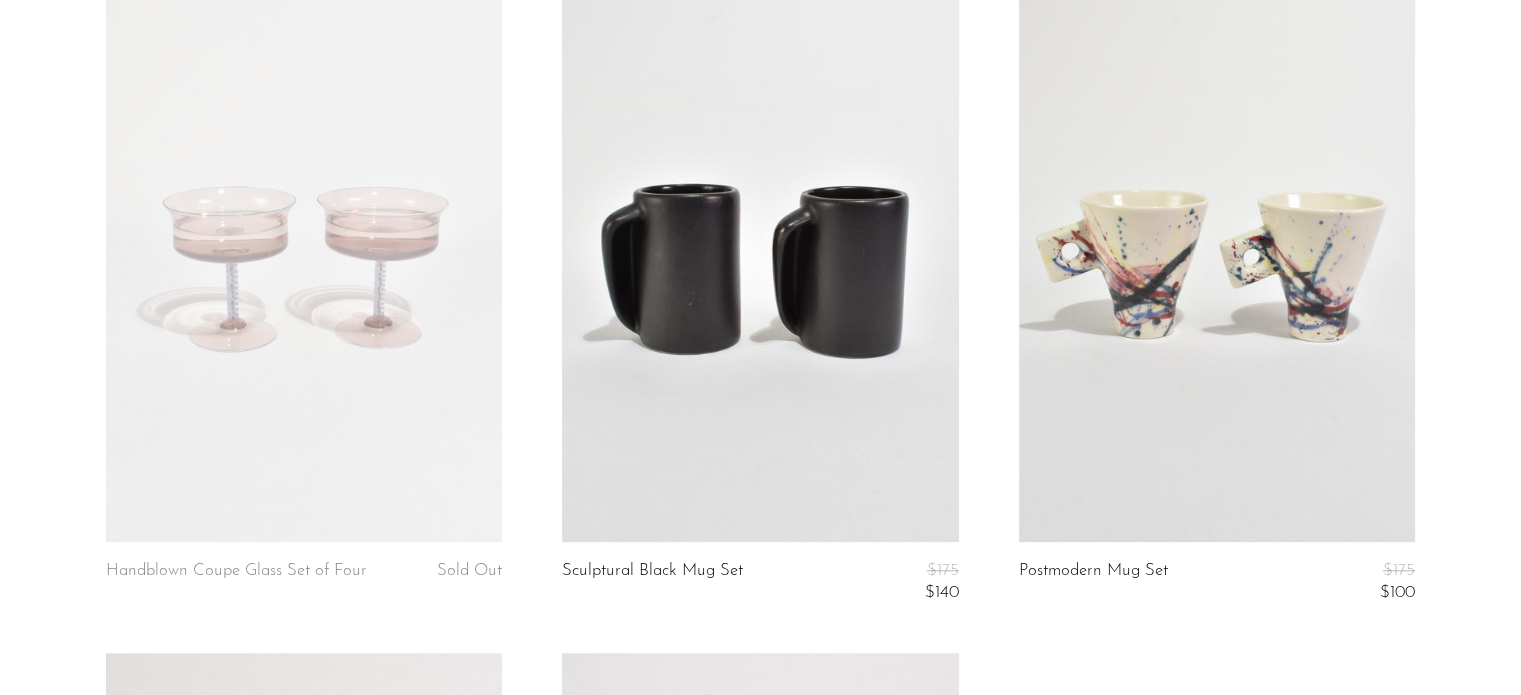 click at bounding box center (1217, 264) 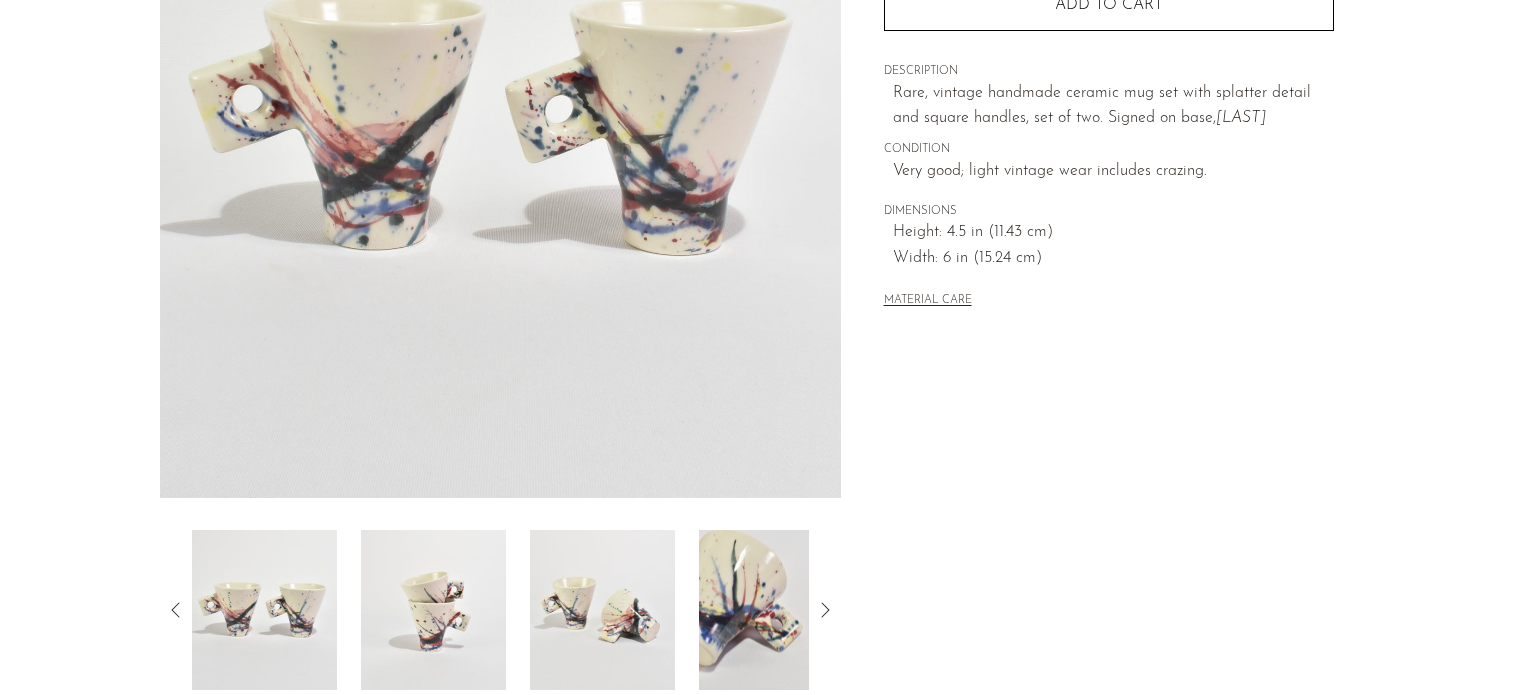 scroll, scrollTop: 359, scrollLeft: 0, axis: vertical 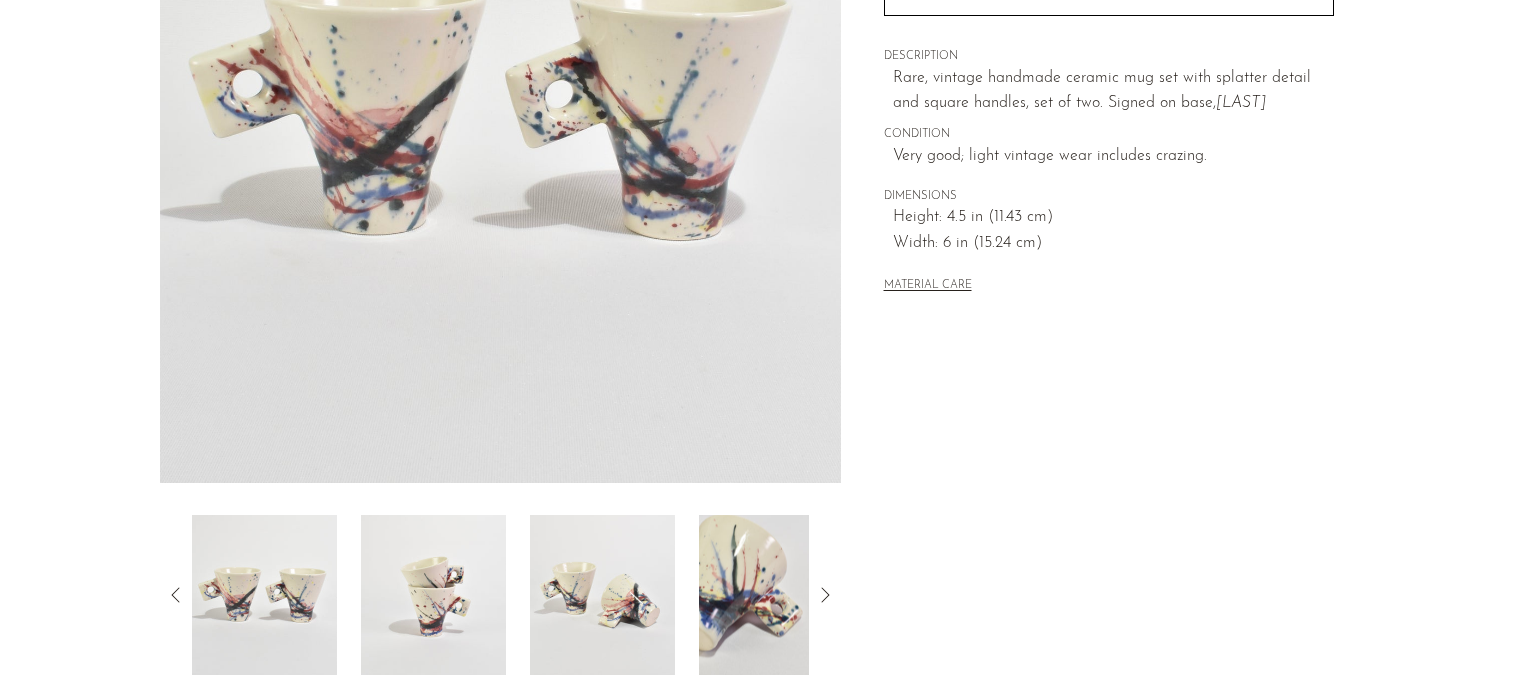 click at bounding box center [771, 595] 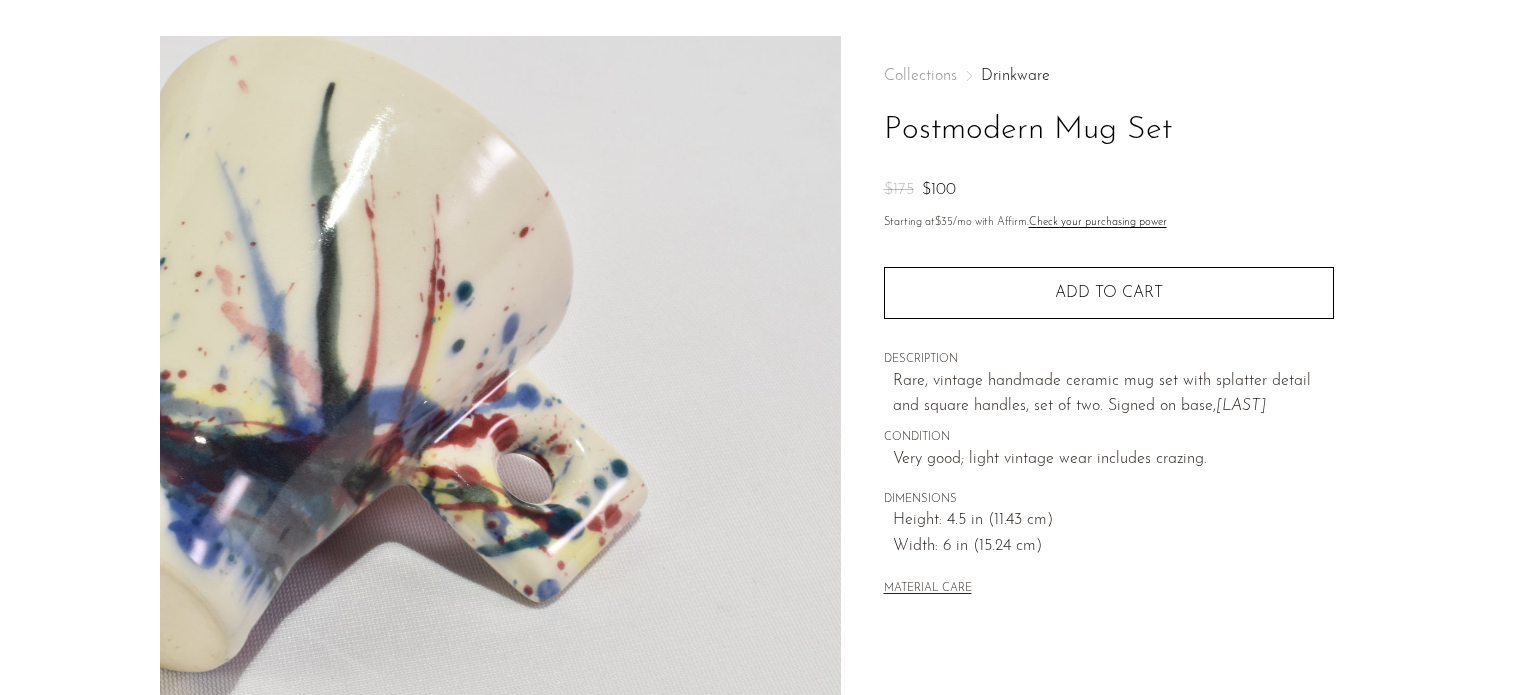 scroll, scrollTop: 55, scrollLeft: 0, axis: vertical 